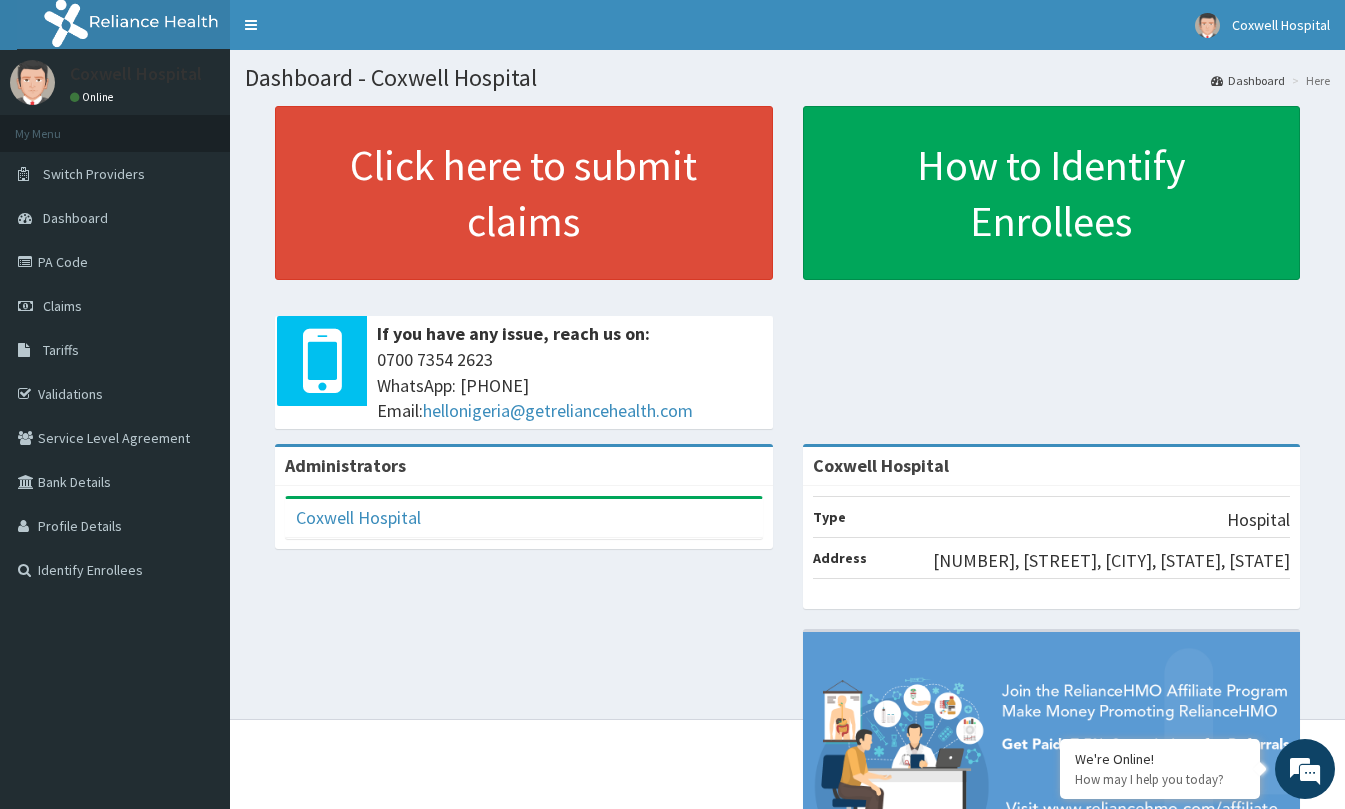 scroll, scrollTop: 0, scrollLeft: 0, axis: both 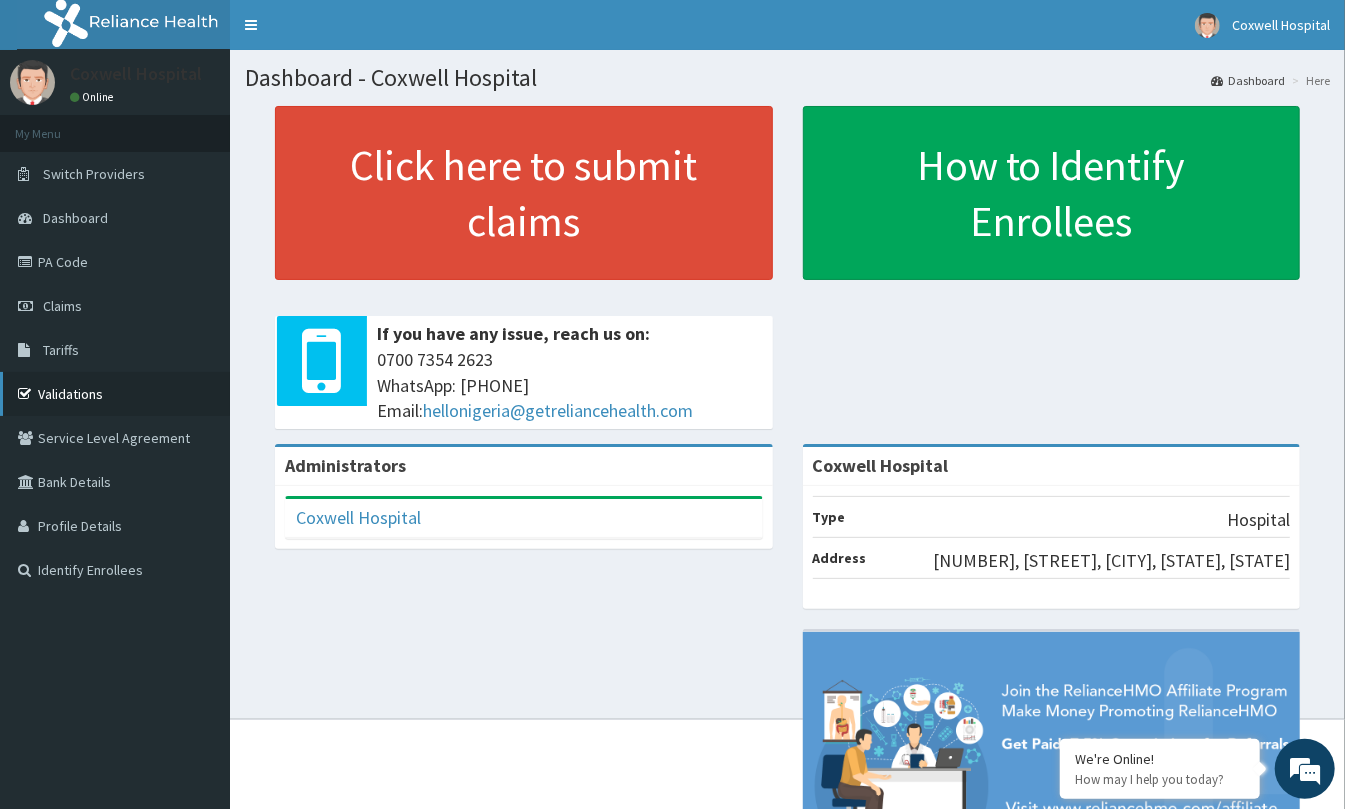 click on "Validations" at bounding box center (115, 394) 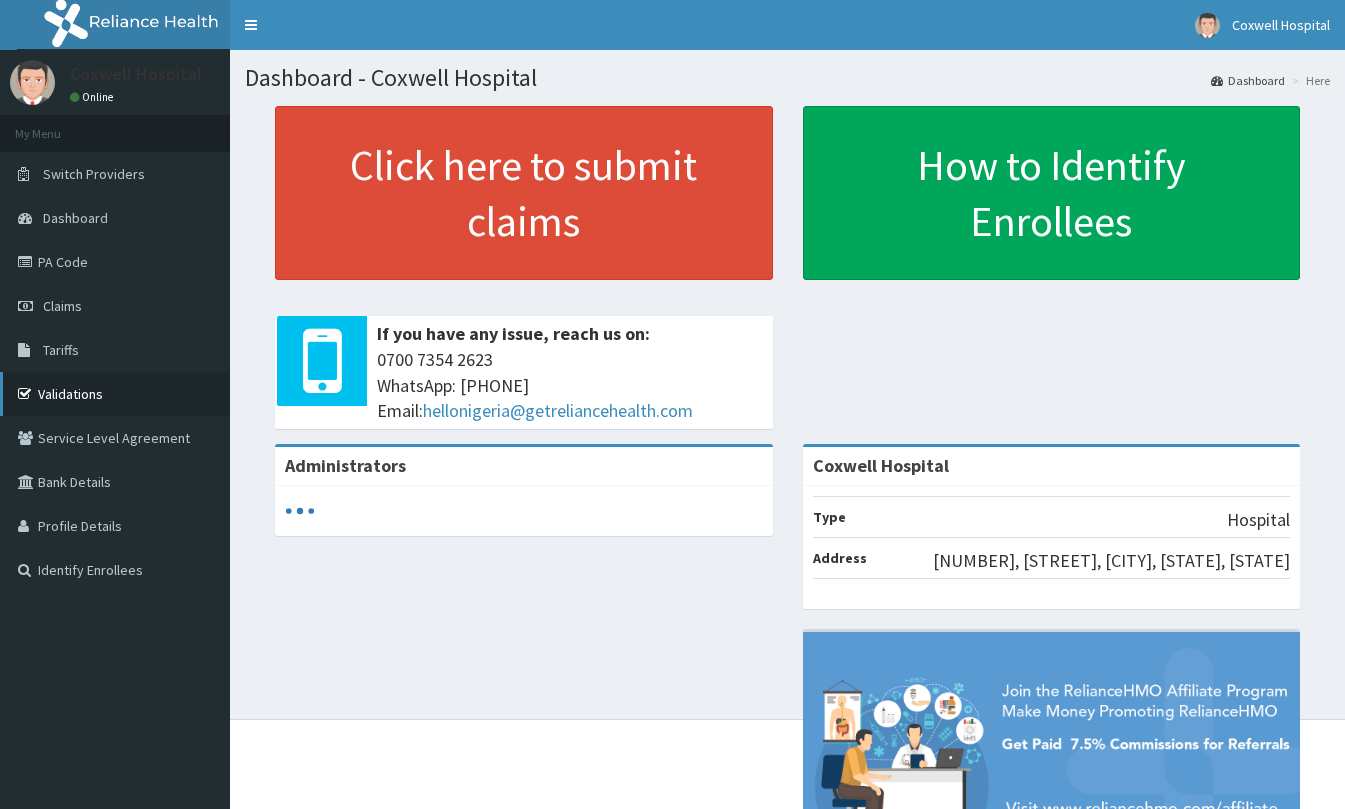 scroll, scrollTop: 0, scrollLeft: 0, axis: both 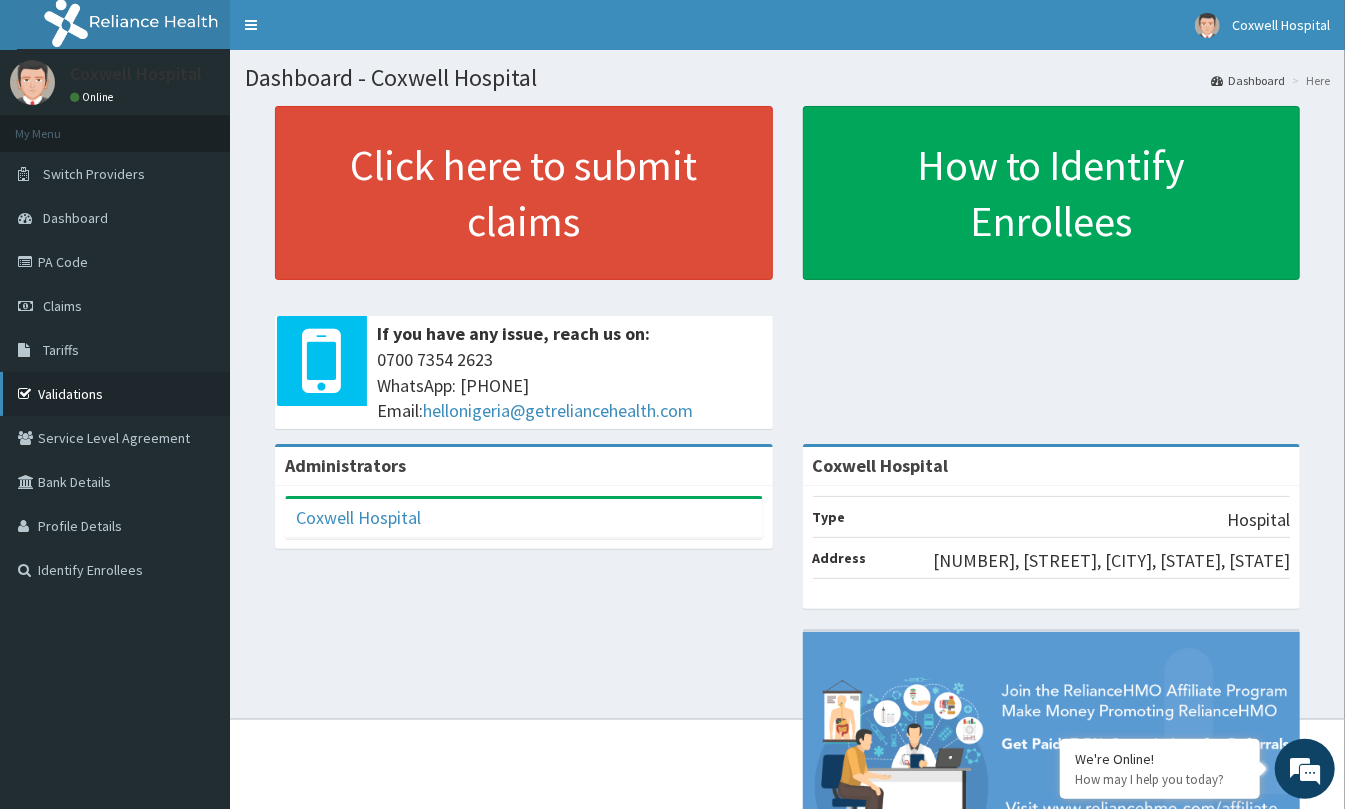 click on "Validations" at bounding box center (115, 394) 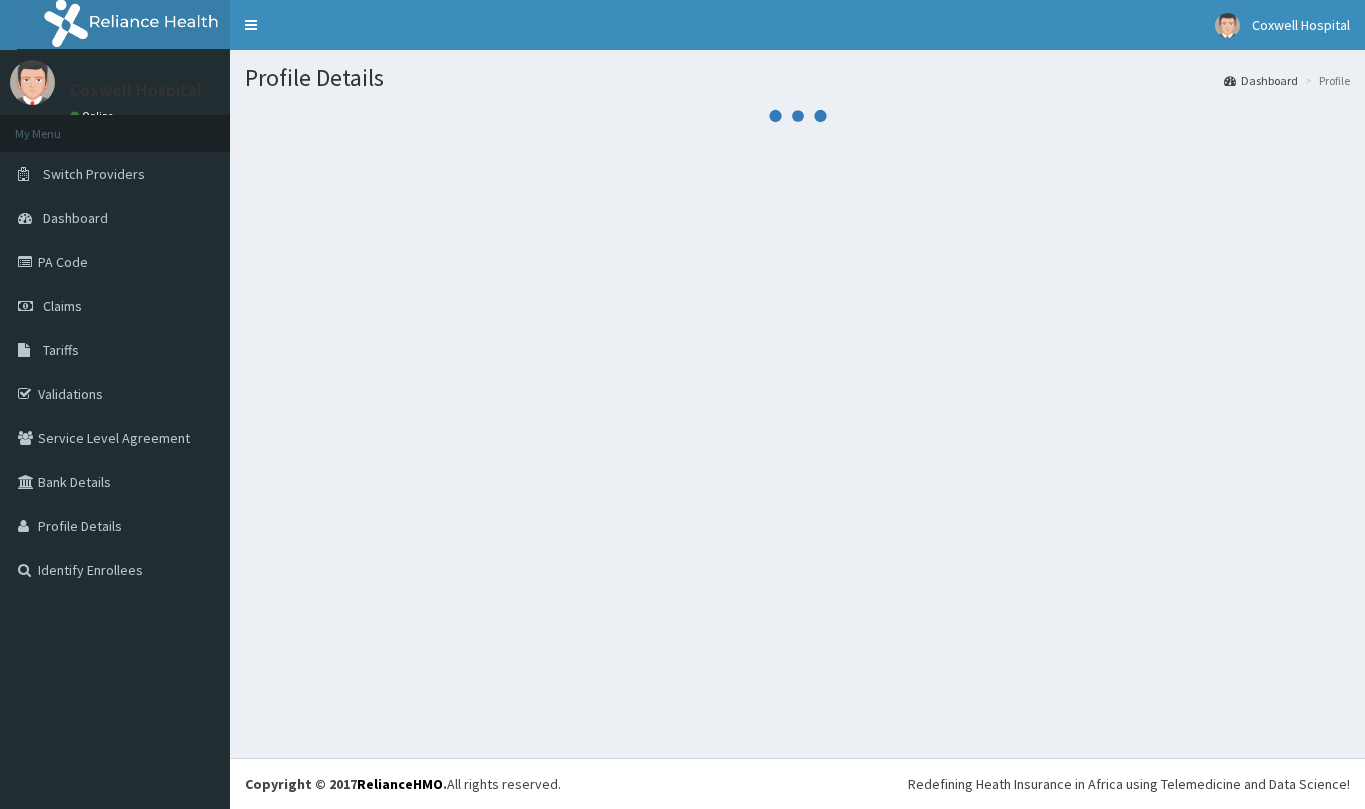 scroll, scrollTop: 0, scrollLeft: 0, axis: both 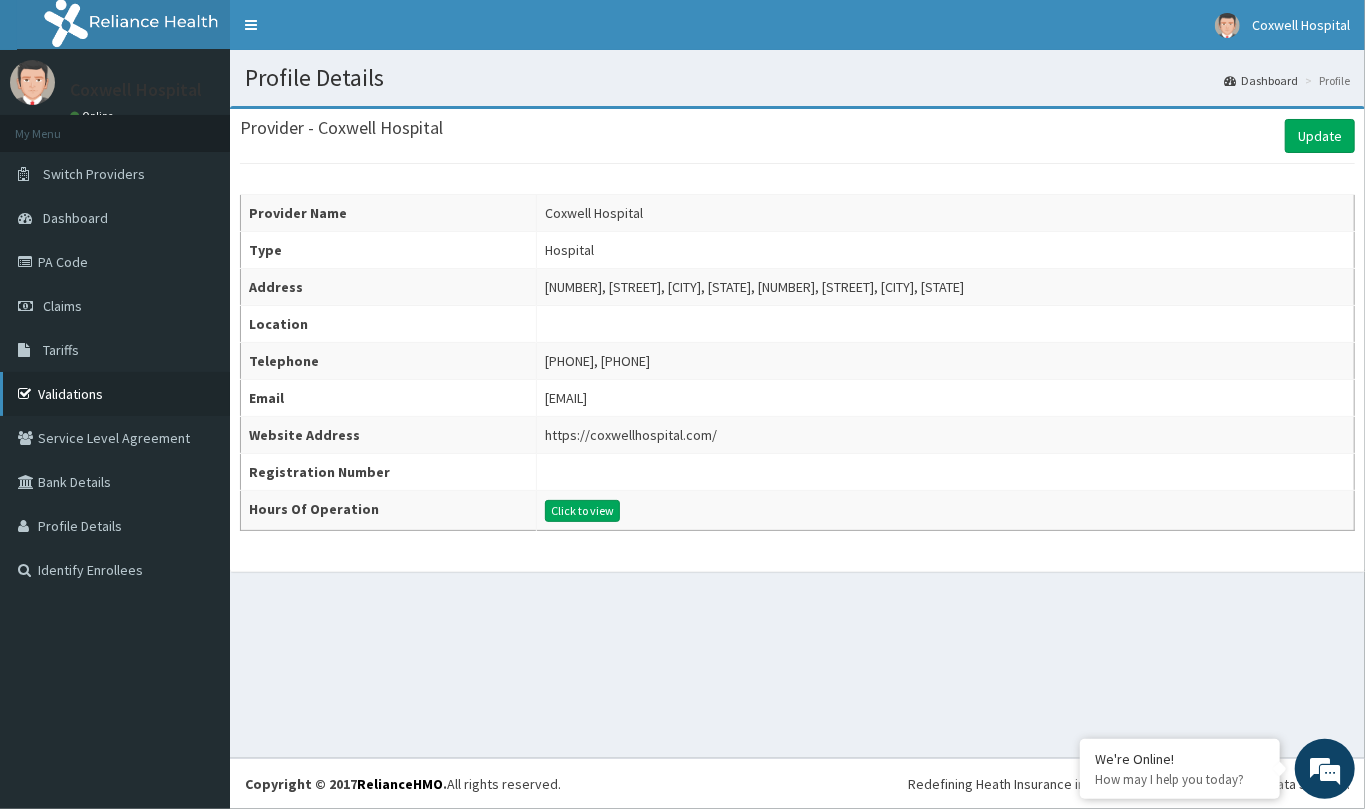click on "Validations" at bounding box center (115, 394) 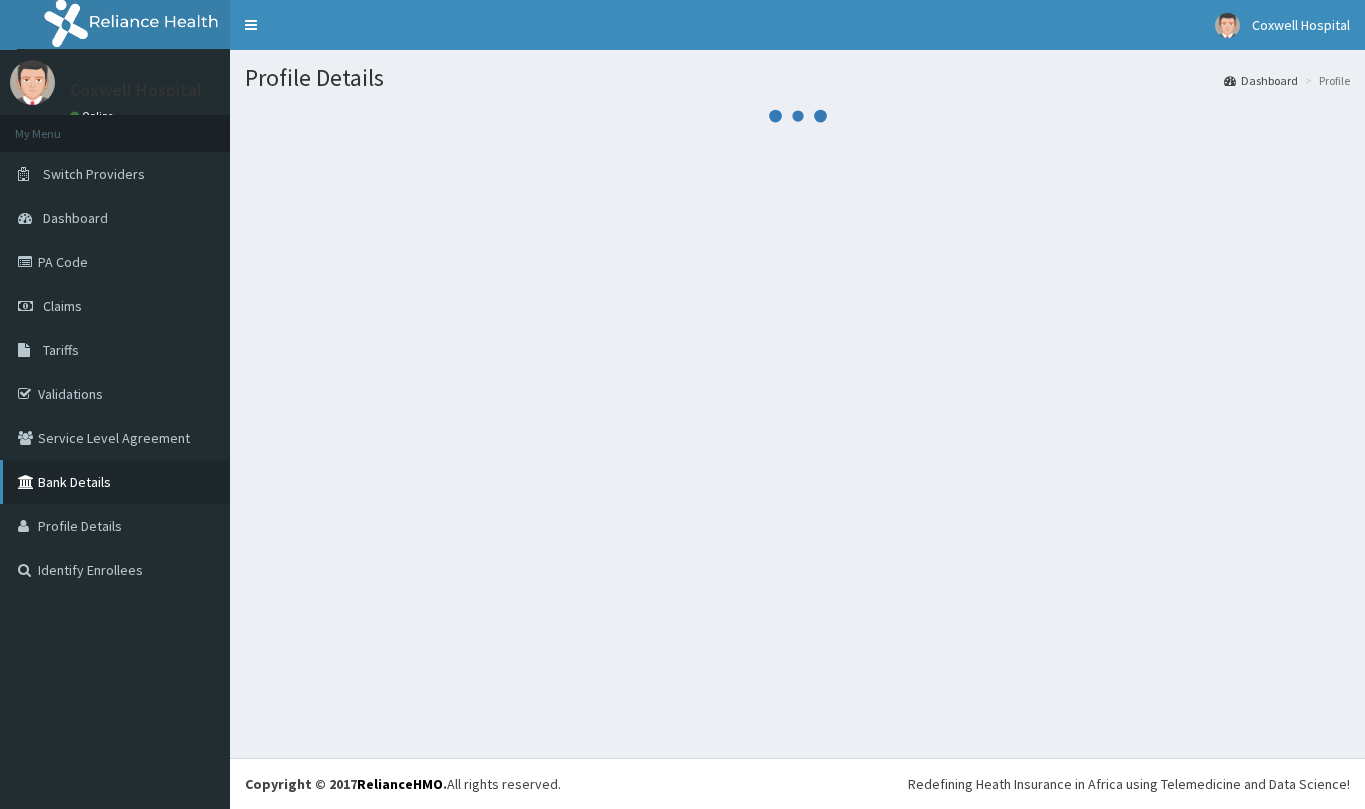 scroll, scrollTop: 0, scrollLeft: 0, axis: both 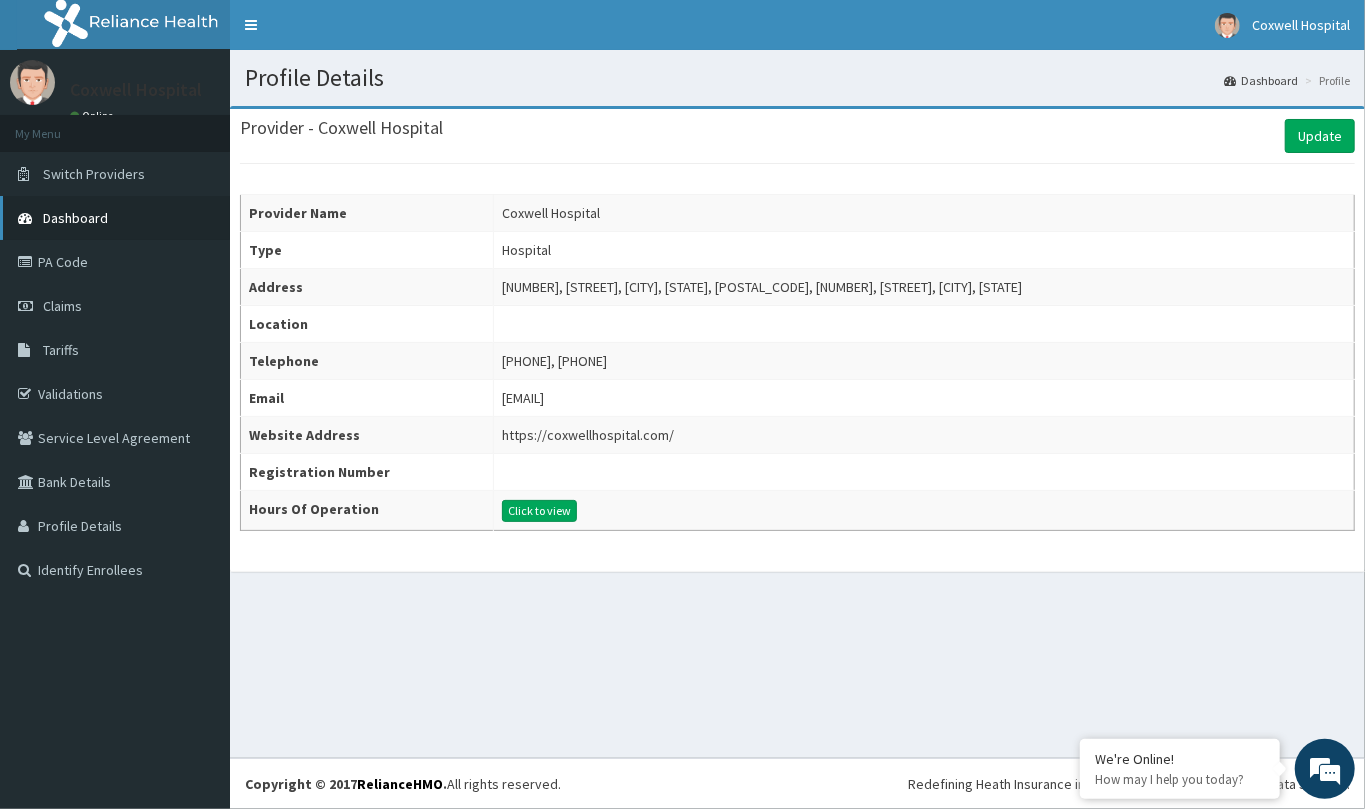 click on "Dashboard" at bounding box center [75, 218] 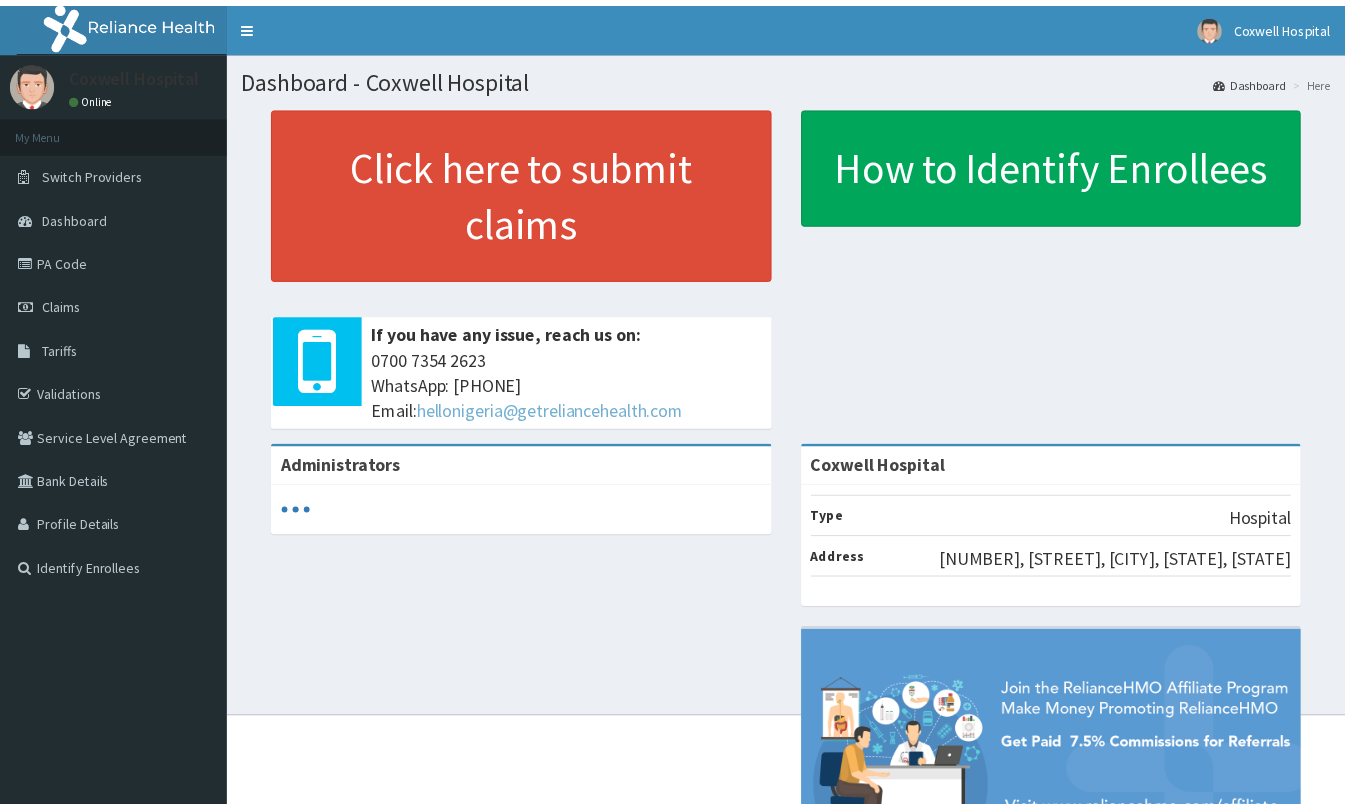 scroll, scrollTop: 0, scrollLeft: 0, axis: both 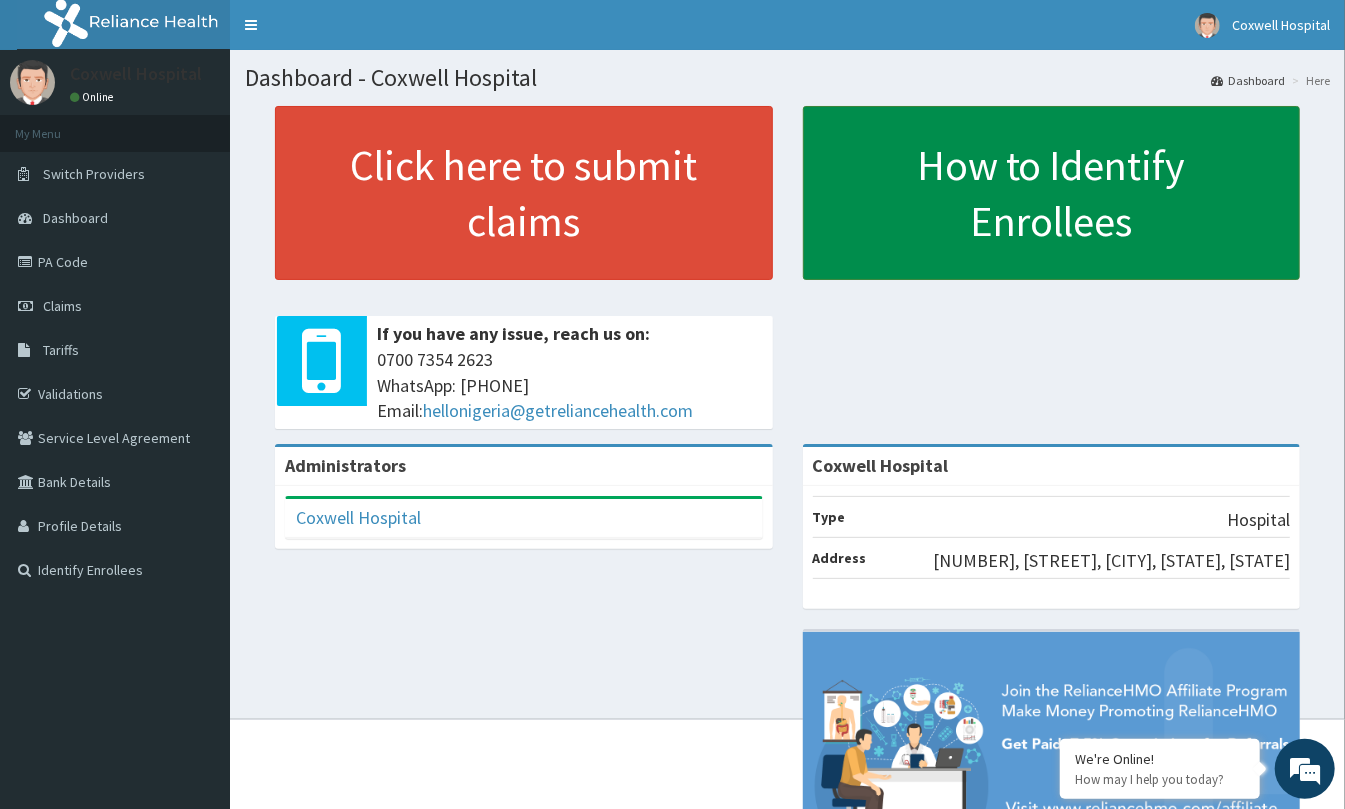click on "How to Identify Enrollees" at bounding box center (1052, 193) 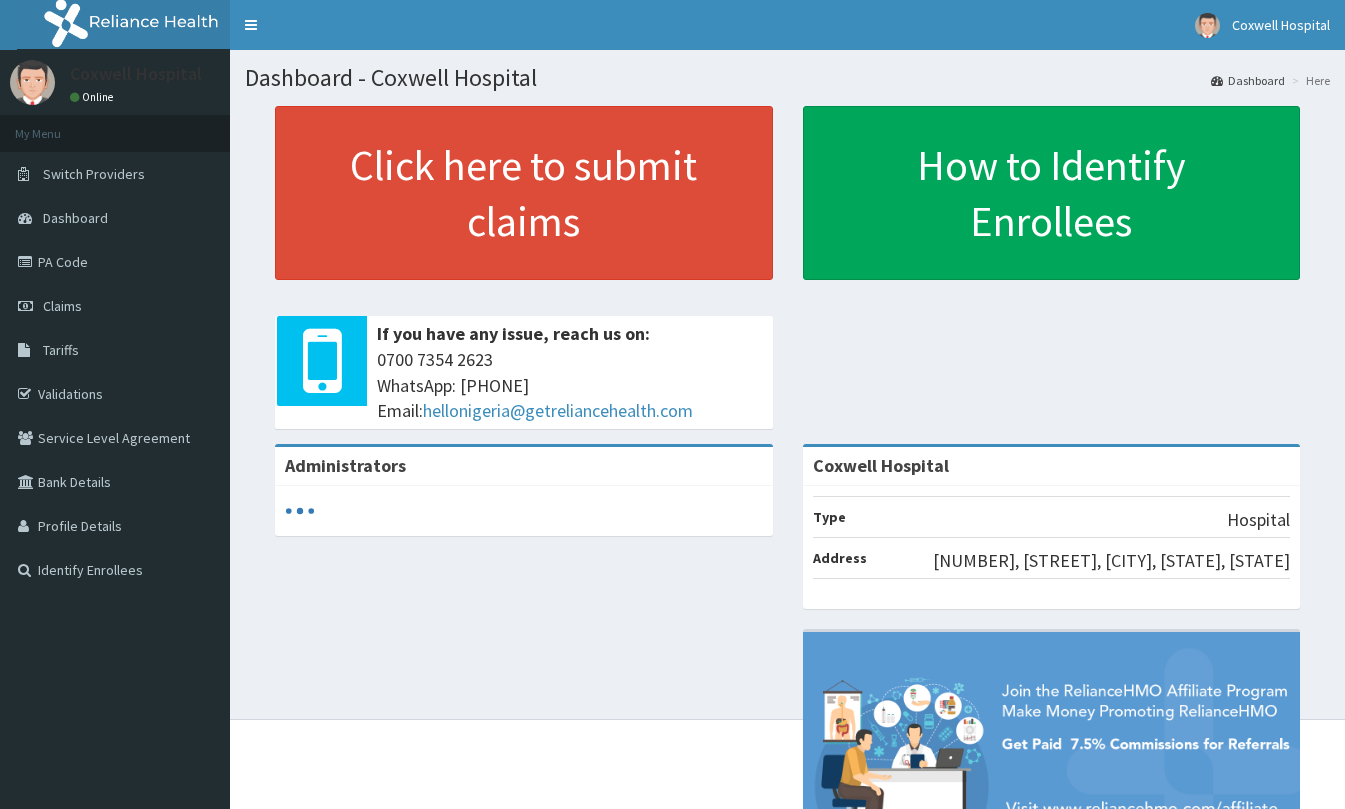 scroll, scrollTop: 0, scrollLeft: 0, axis: both 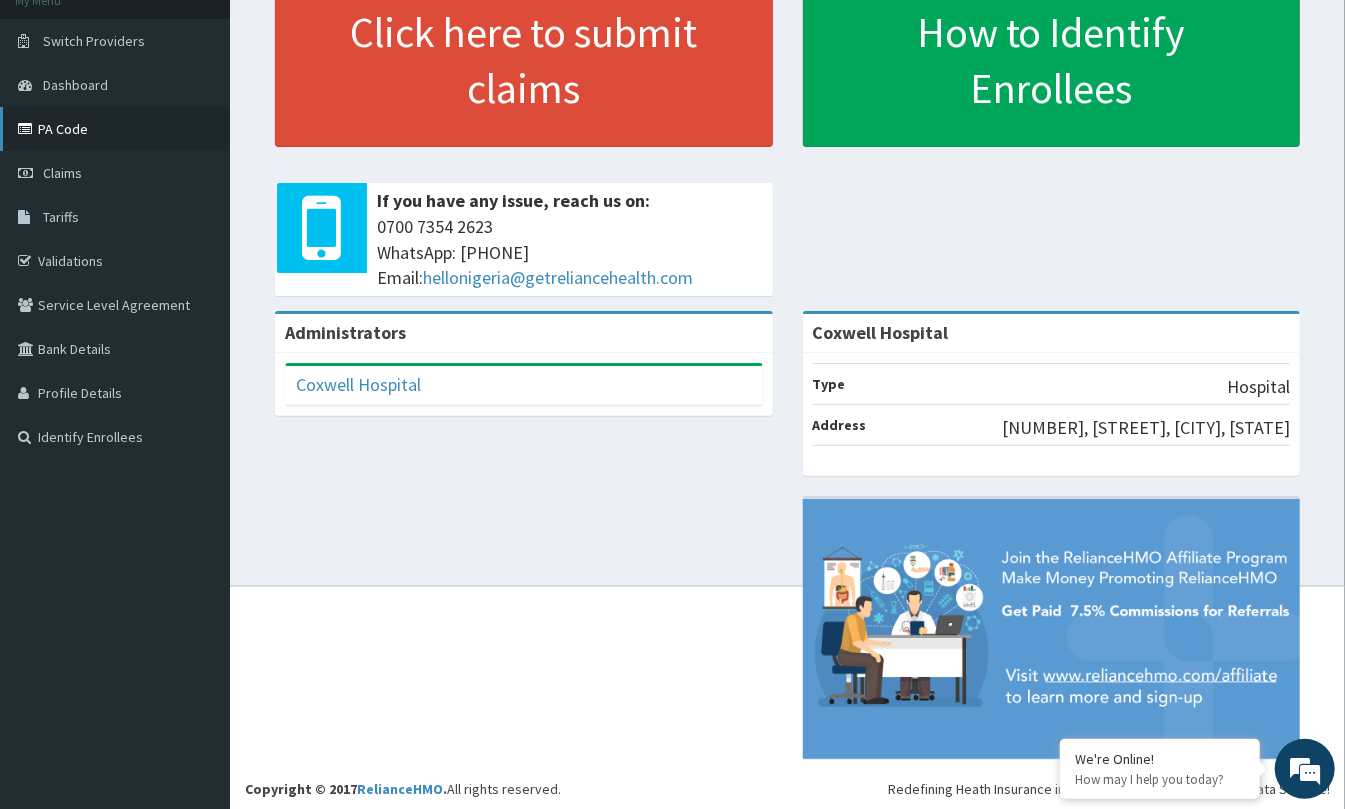 click on "PA Code" at bounding box center (115, 129) 